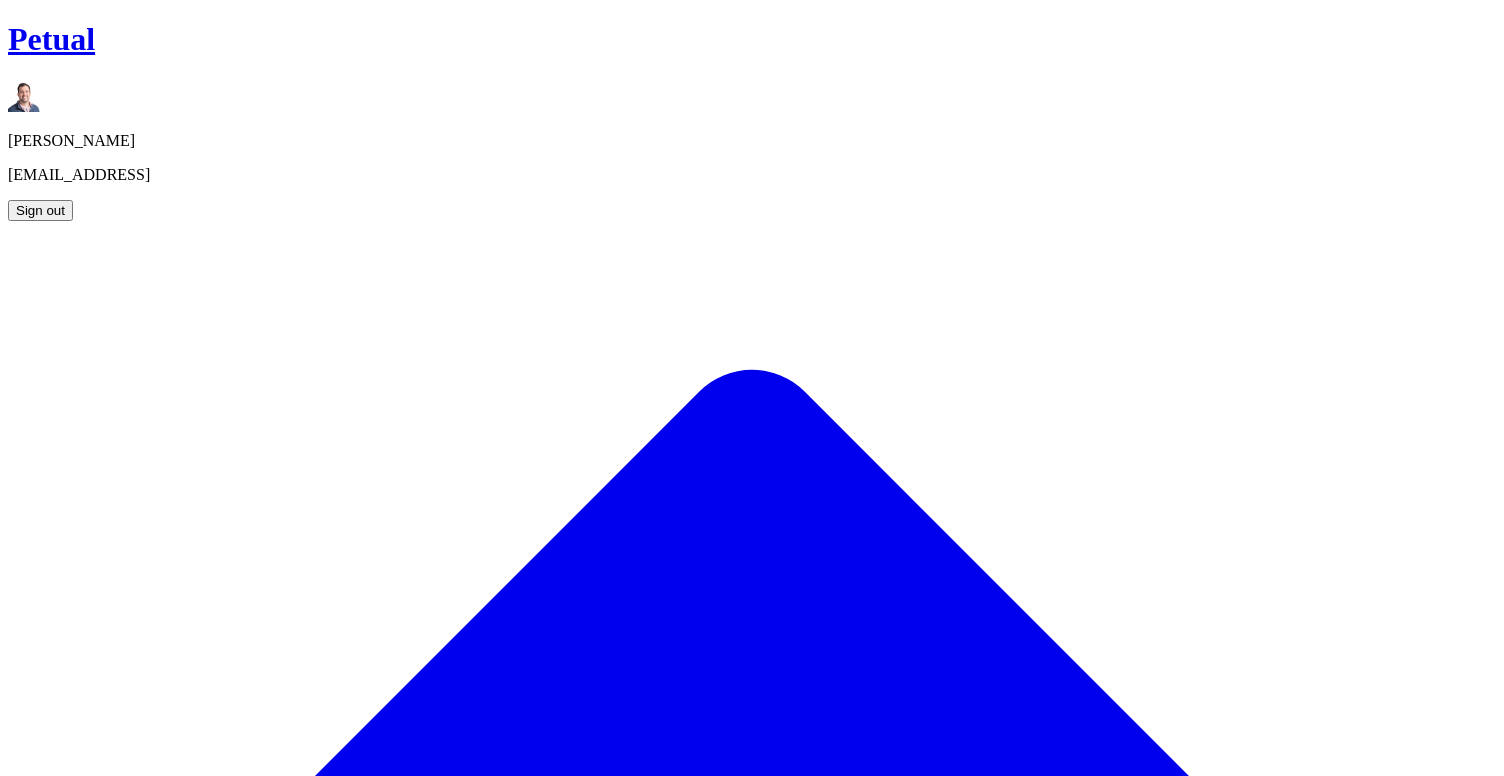 scroll, scrollTop: 123, scrollLeft: 0, axis: vertical 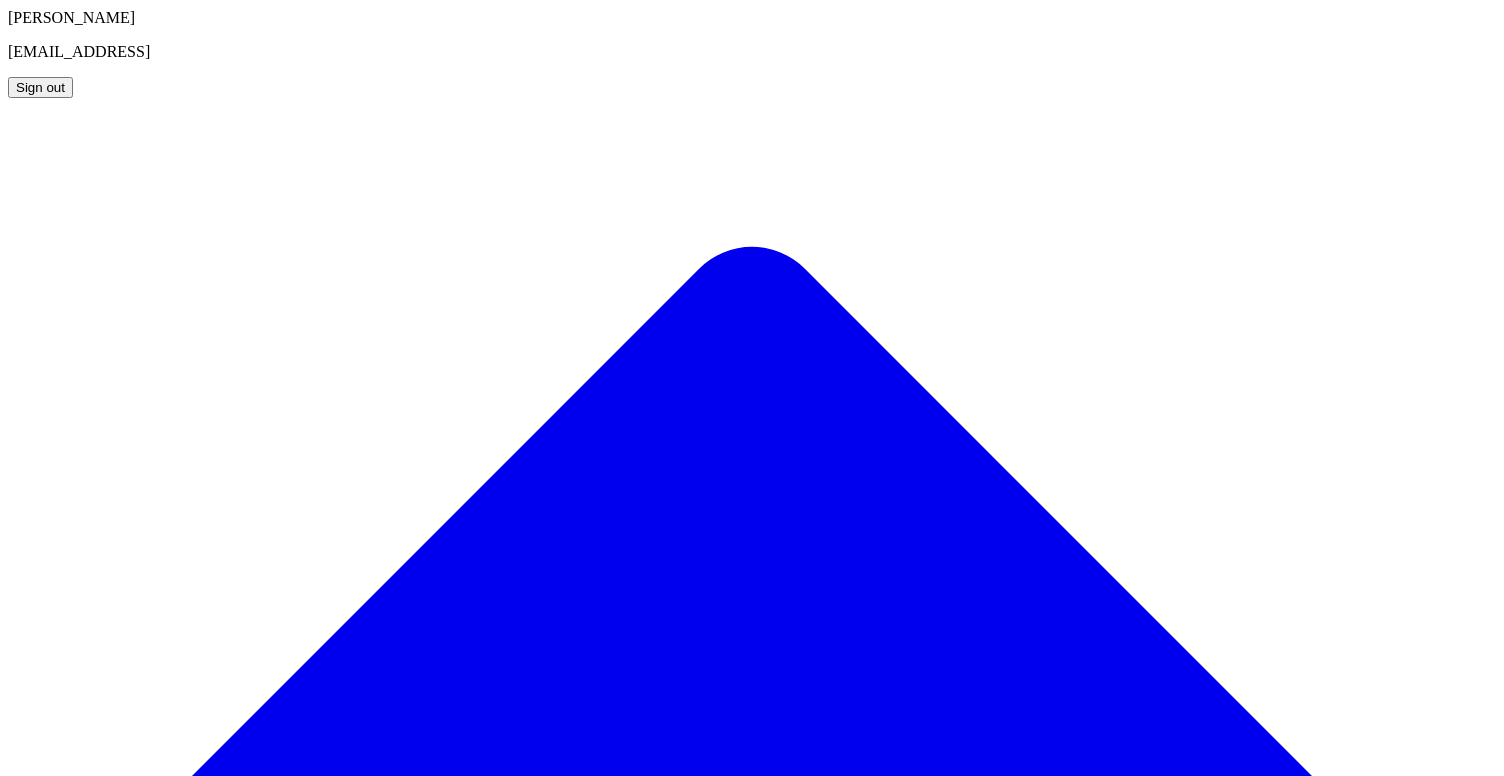 click on "0 0 0" at bounding box center [643, 2722] 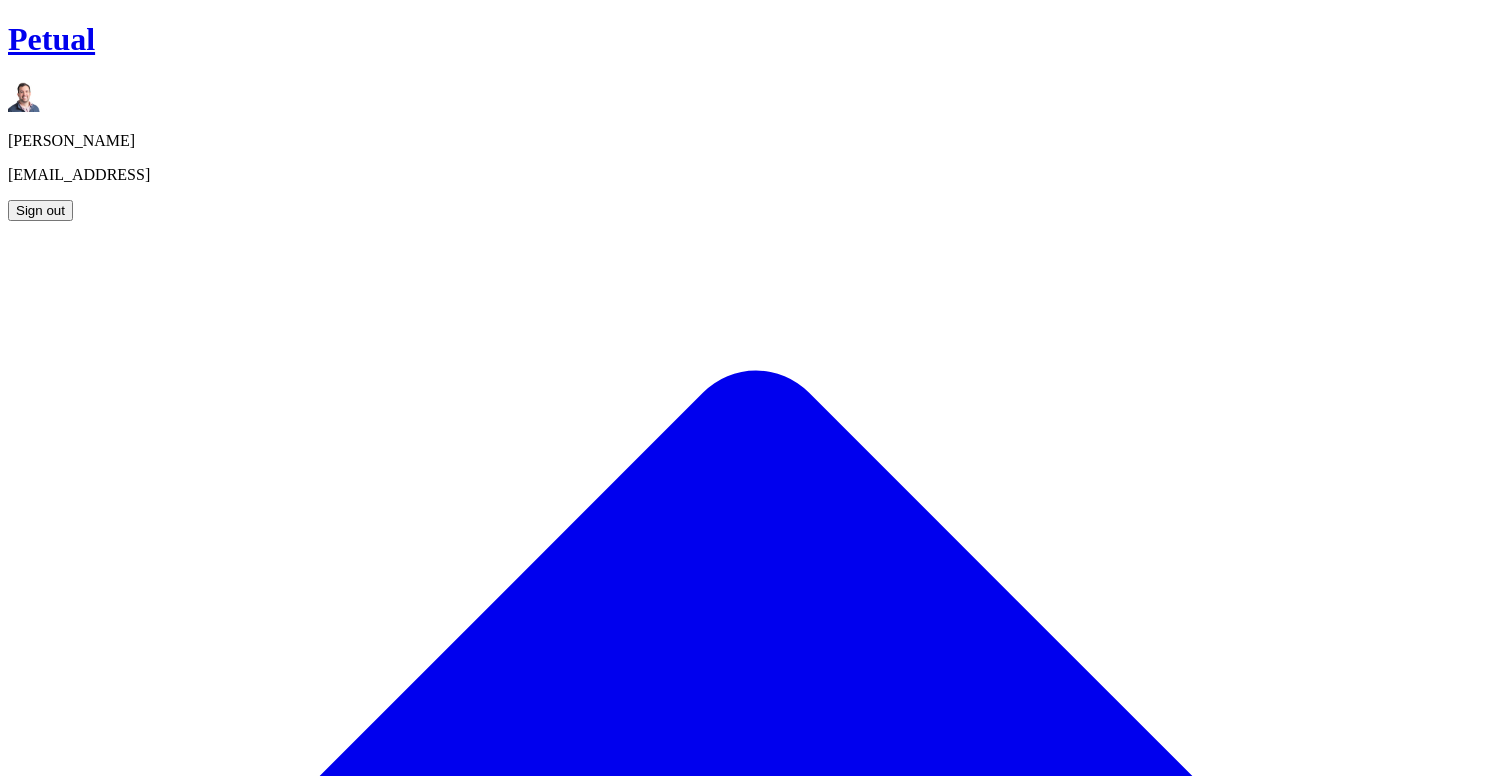 click on "KEY" at bounding box center [1068, 2204] 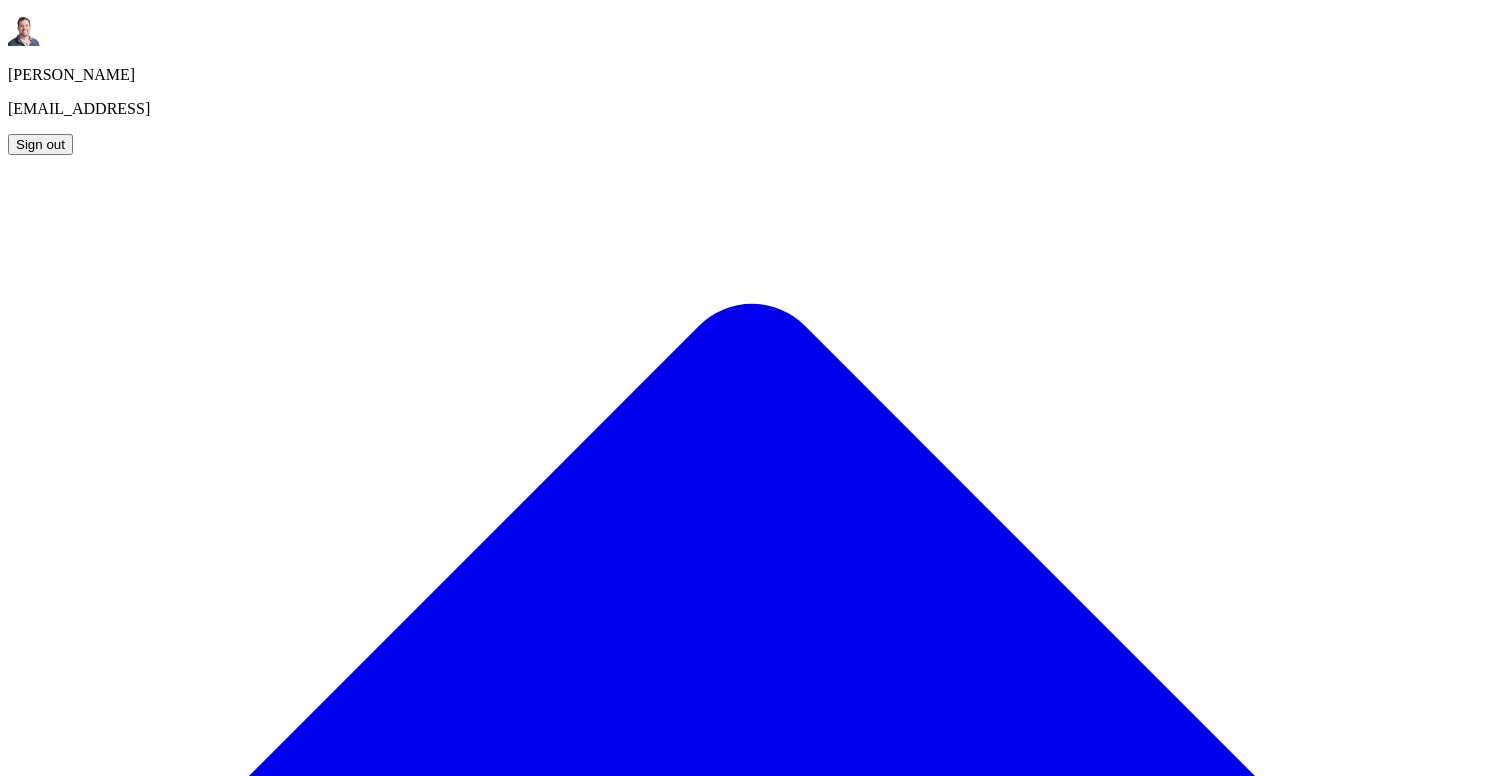 scroll, scrollTop: 0, scrollLeft: 0, axis: both 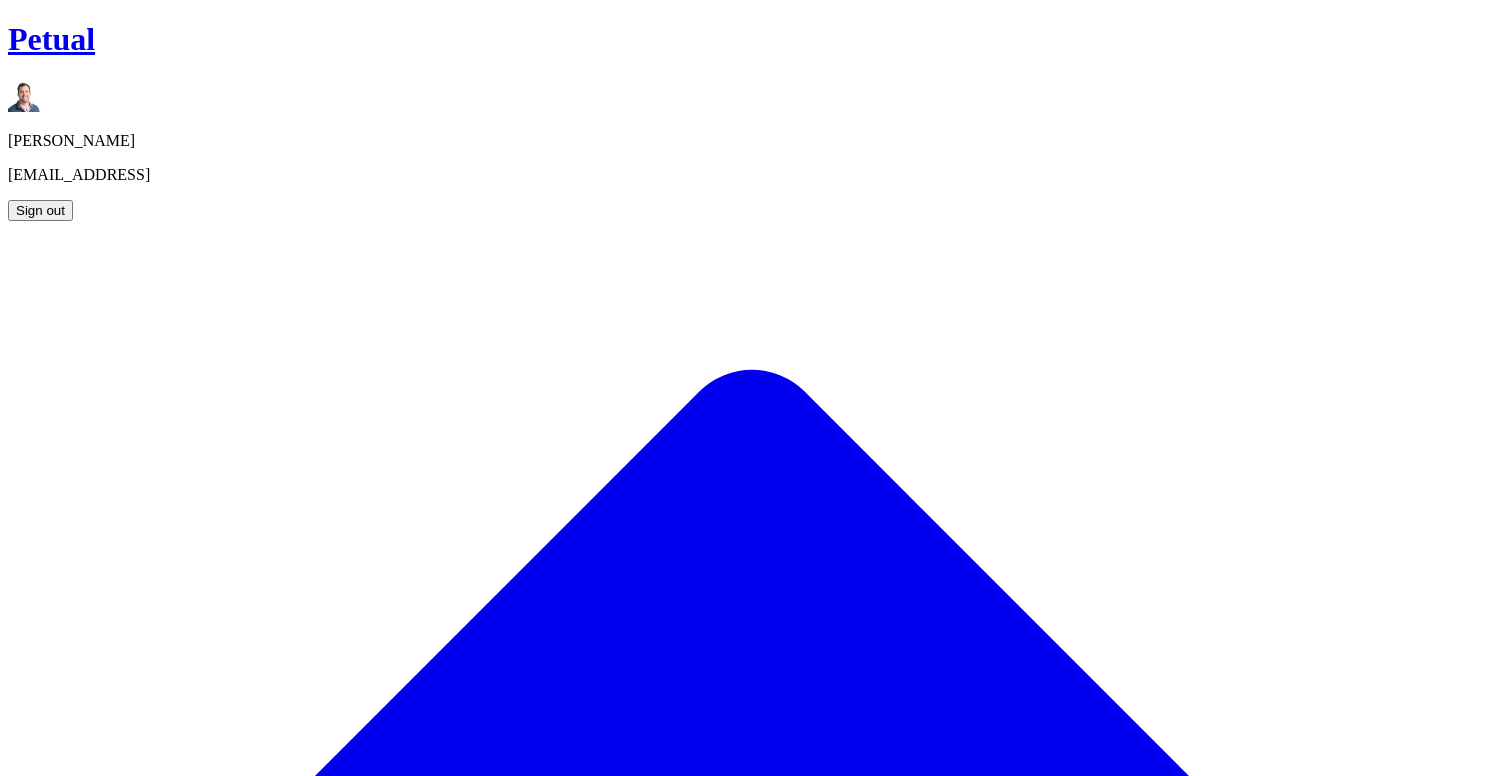 click on "Add Control" at bounding box center (63, 1809) 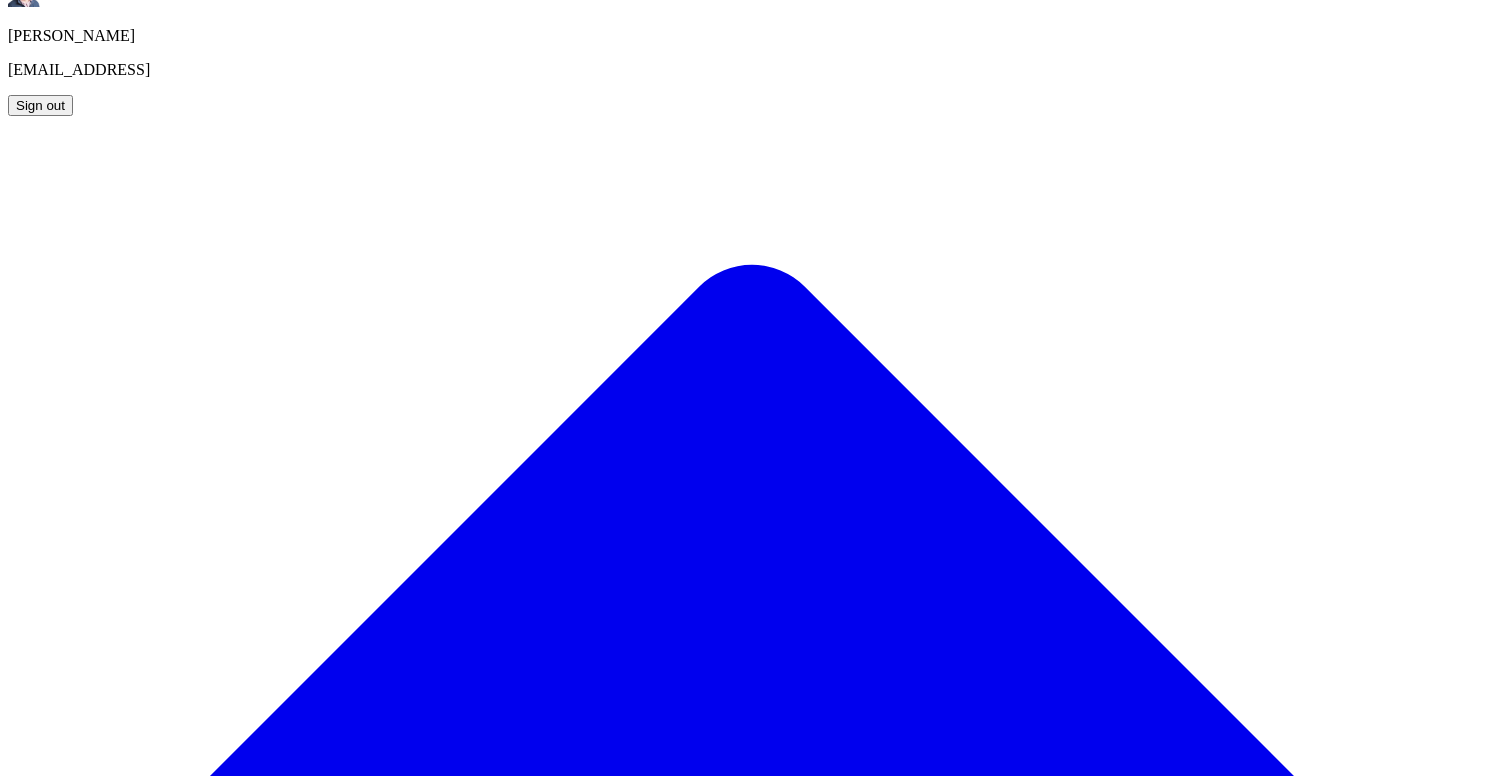 scroll, scrollTop: 123, scrollLeft: 0, axis: vertical 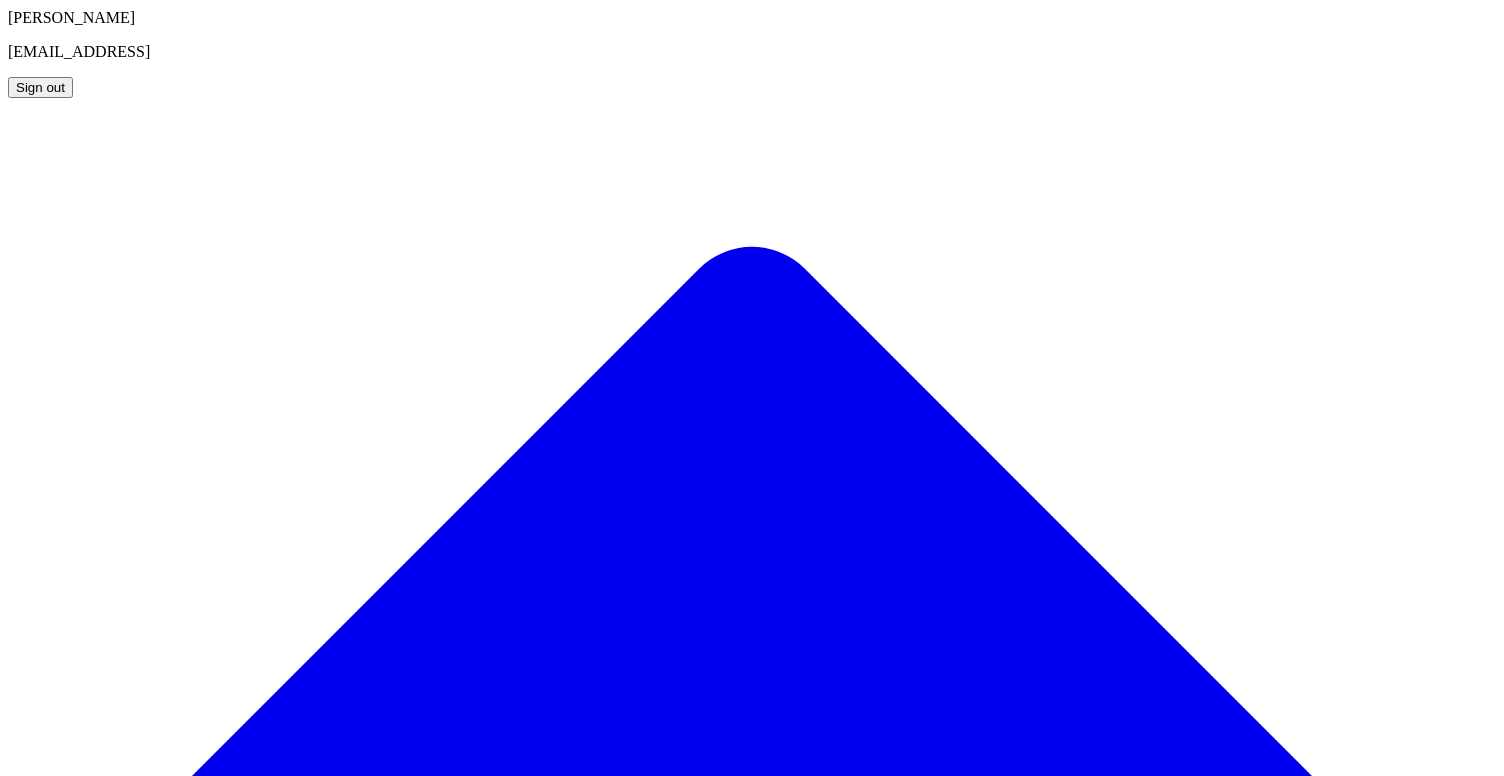 click on "1" at bounding box center [244, 2722] 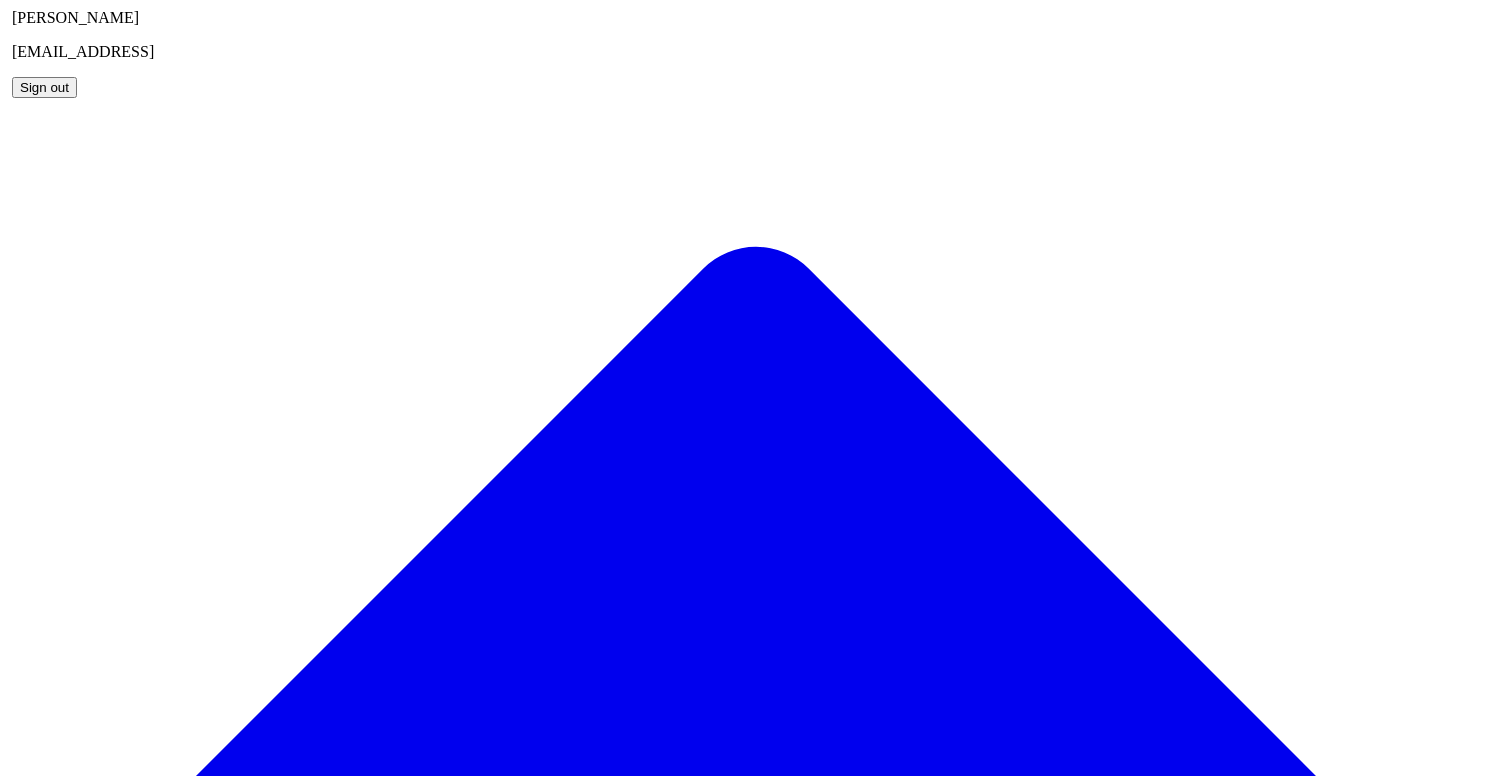scroll, scrollTop: 0, scrollLeft: 0, axis: both 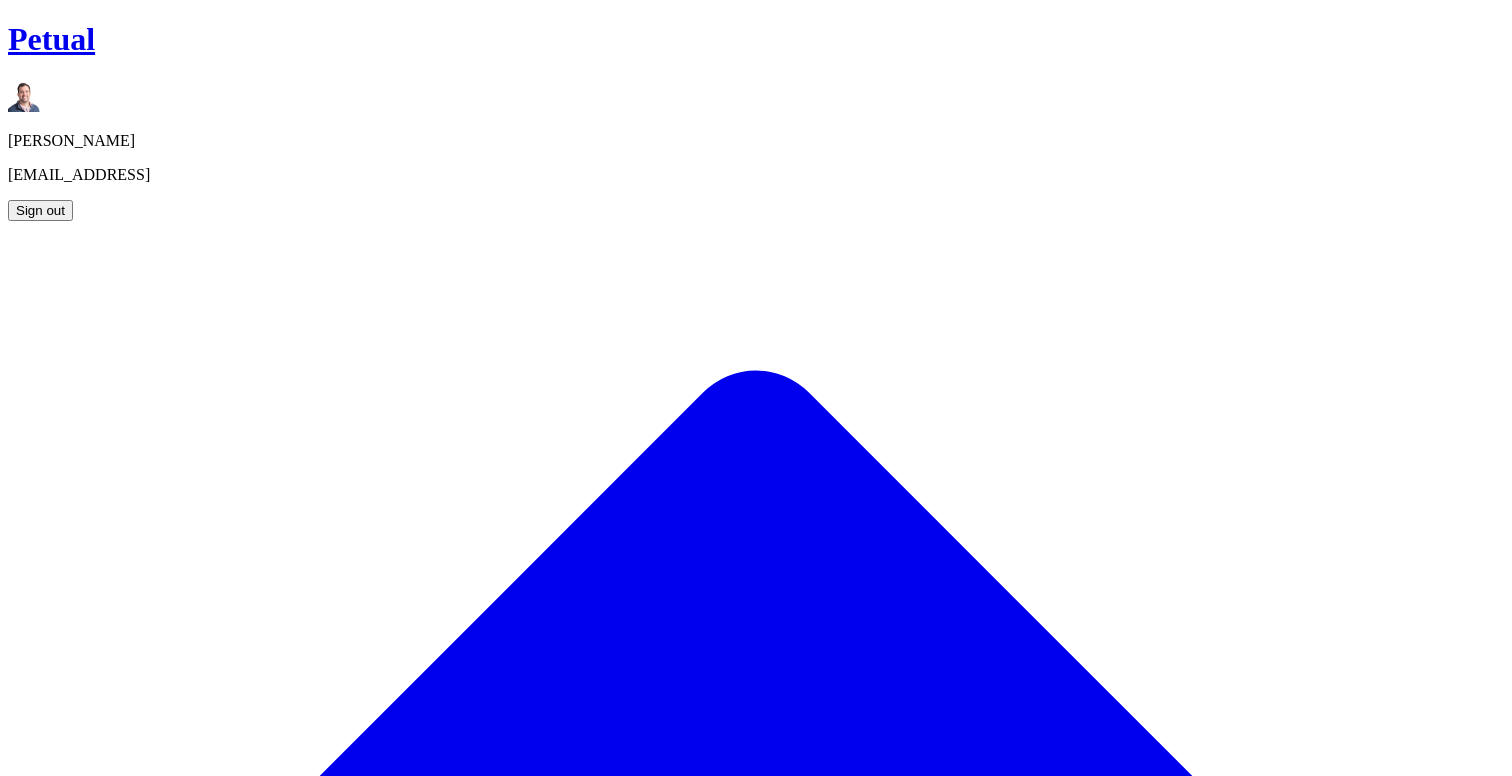 click on "YES LOW" at bounding box center [894, 2241] 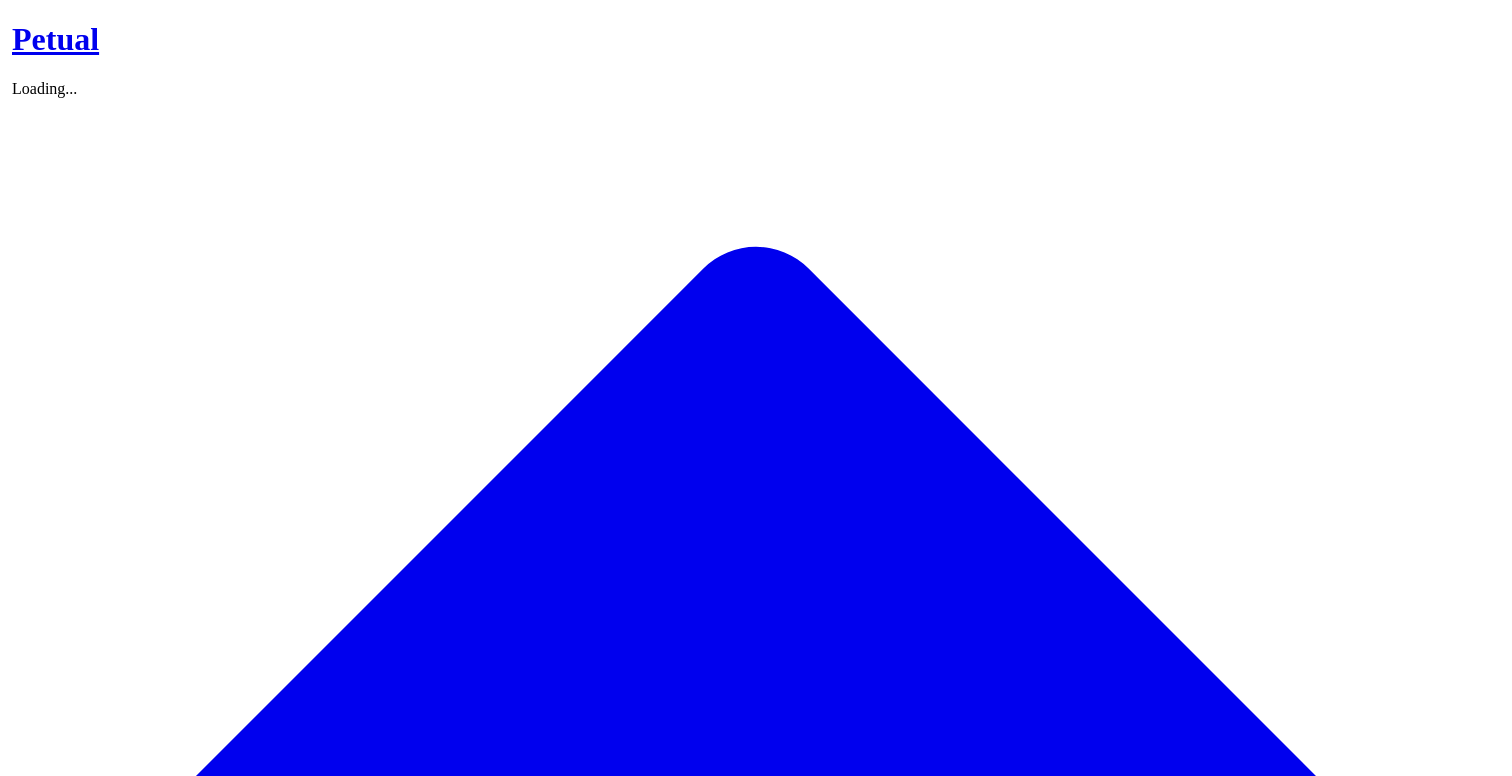 scroll, scrollTop: 0, scrollLeft: 0, axis: both 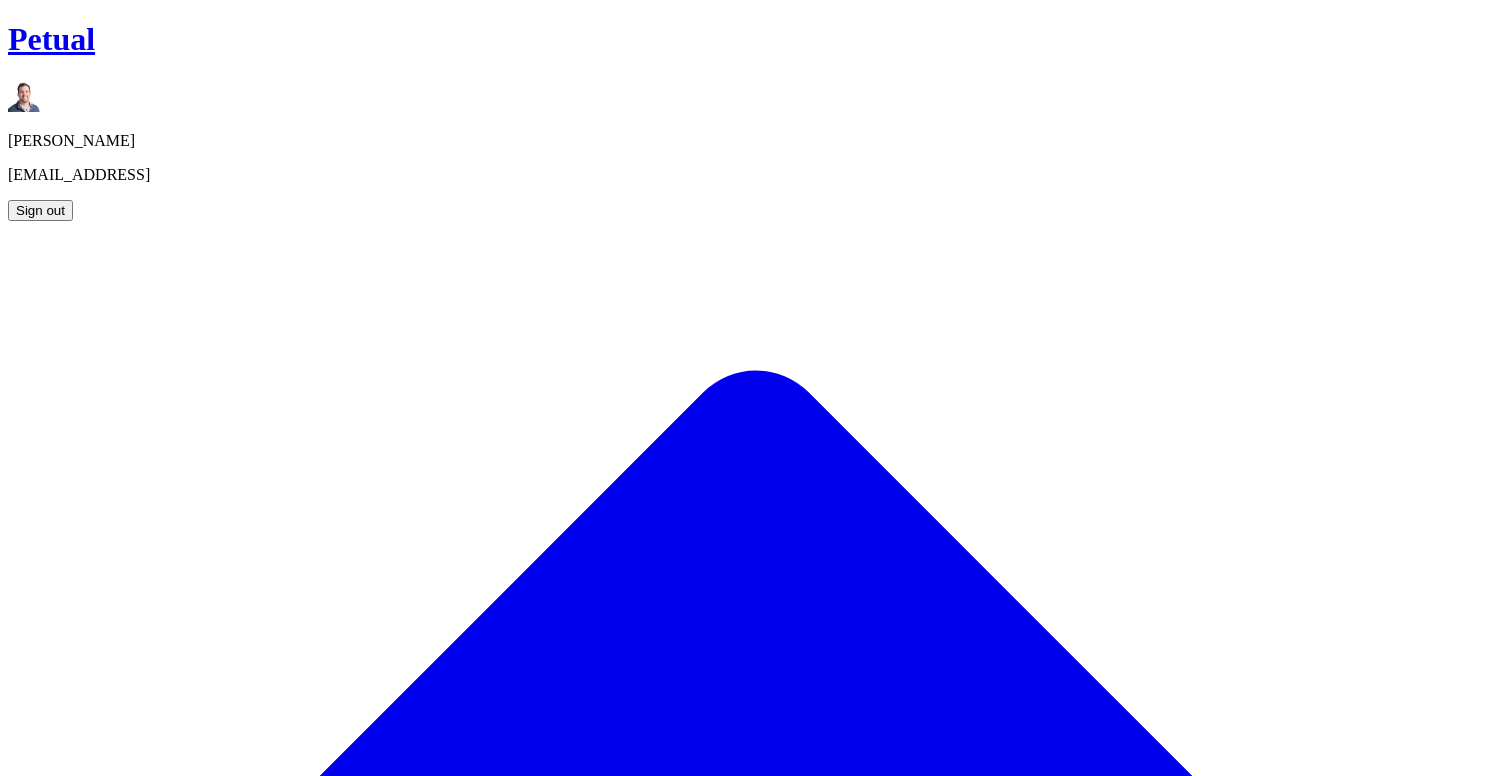 click on "Results" at bounding box center [180, 2036] 